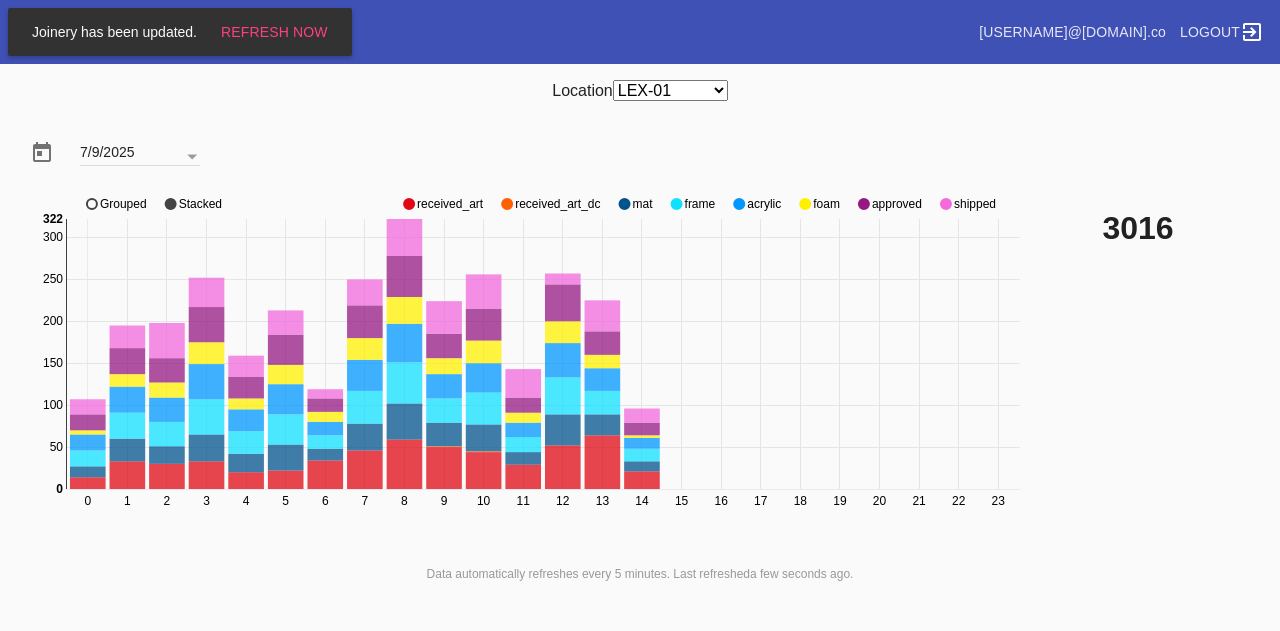 scroll, scrollTop: 0, scrollLeft: 0, axis: both 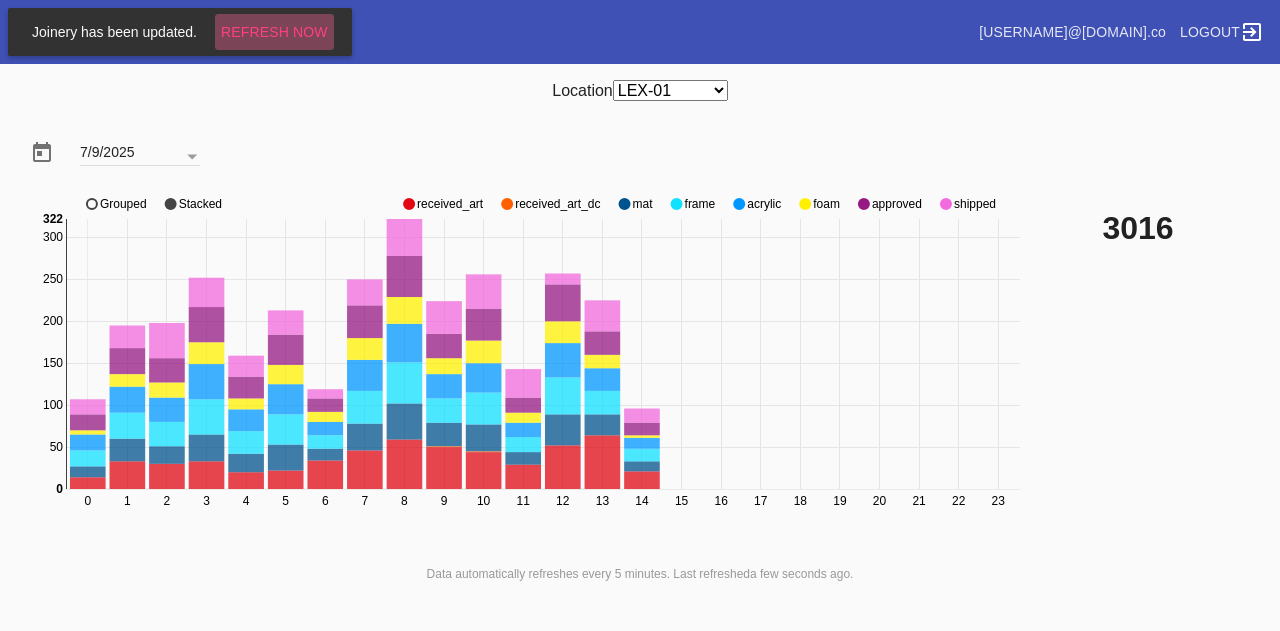 click on "Refresh Now" at bounding box center (274, 32) 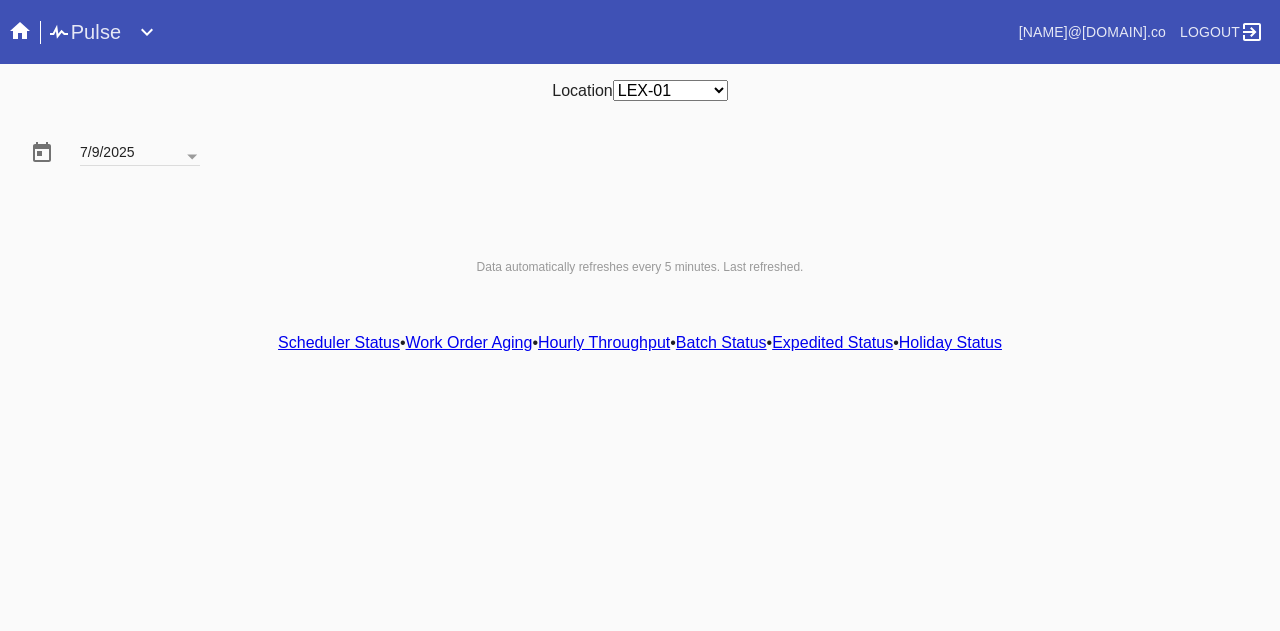 scroll, scrollTop: 0, scrollLeft: 0, axis: both 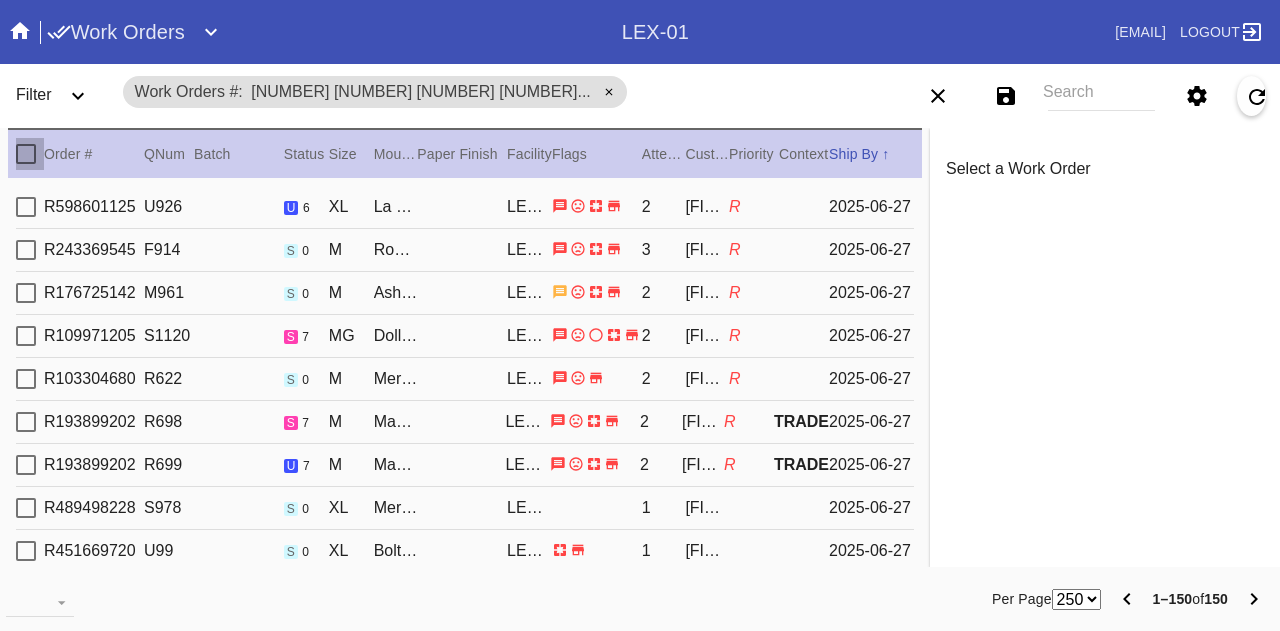 click at bounding box center [26, 154] 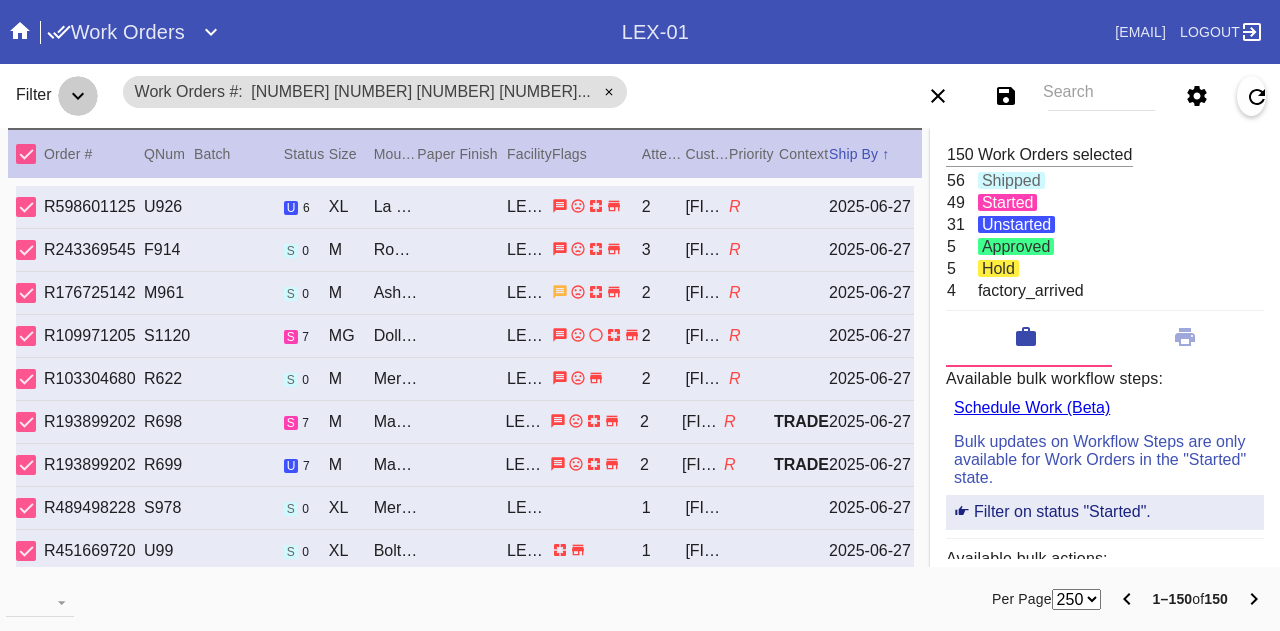 click at bounding box center (78, 96) 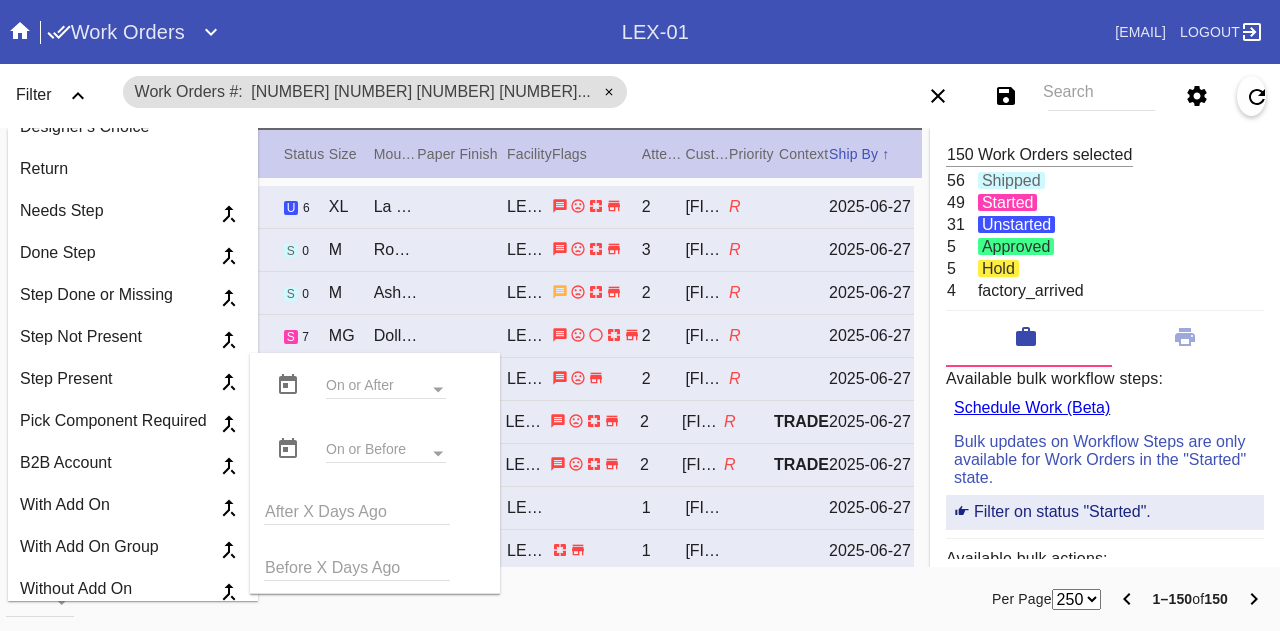 scroll, scrollTop: 2165, scrollLeft: 0, axis: vertical 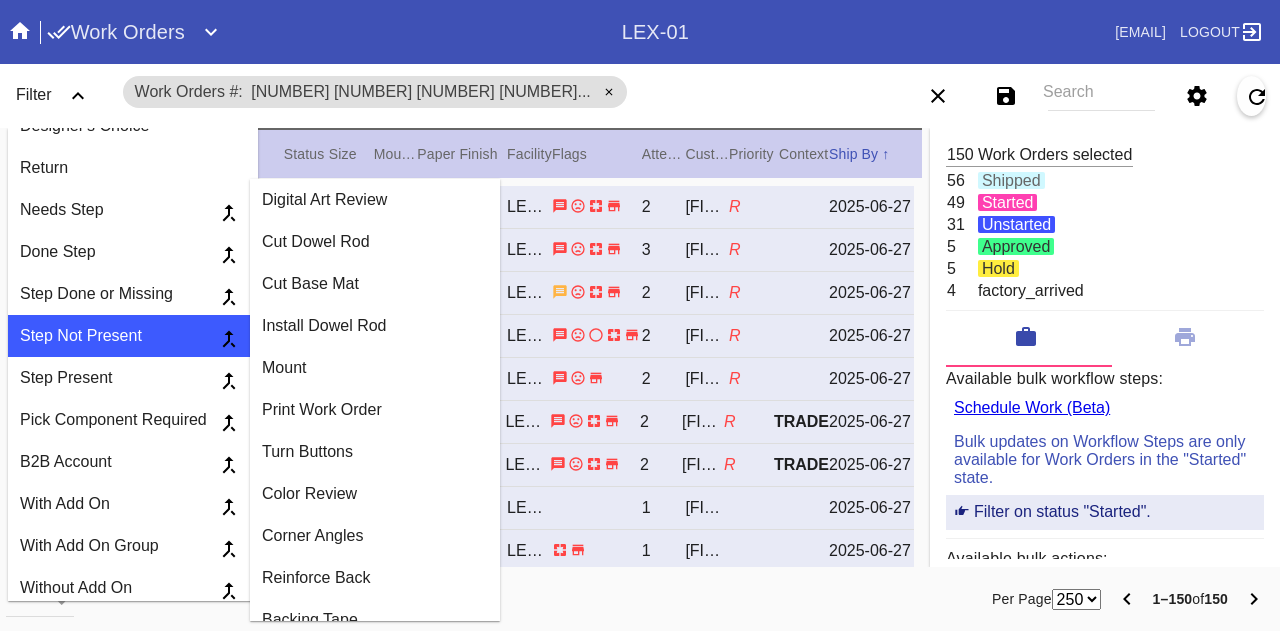 click on "Digital Art Review" at bounding box center (375, 200) 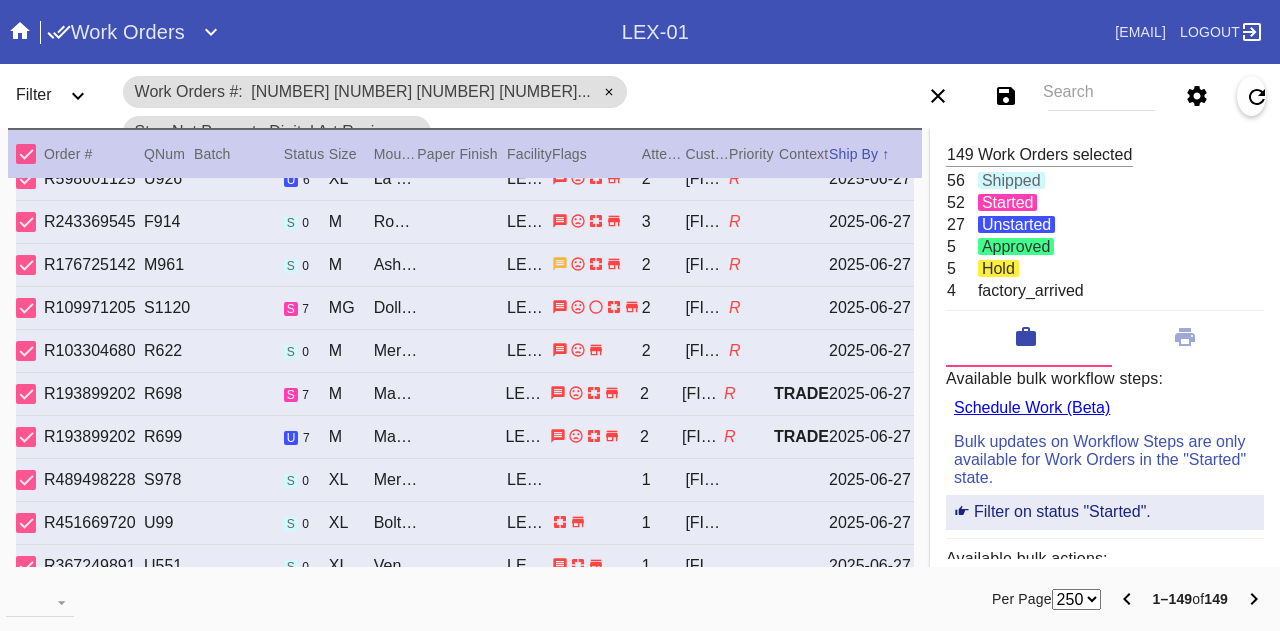 scroll, scrollTop: 0, scrollLeft: 0, axis: both 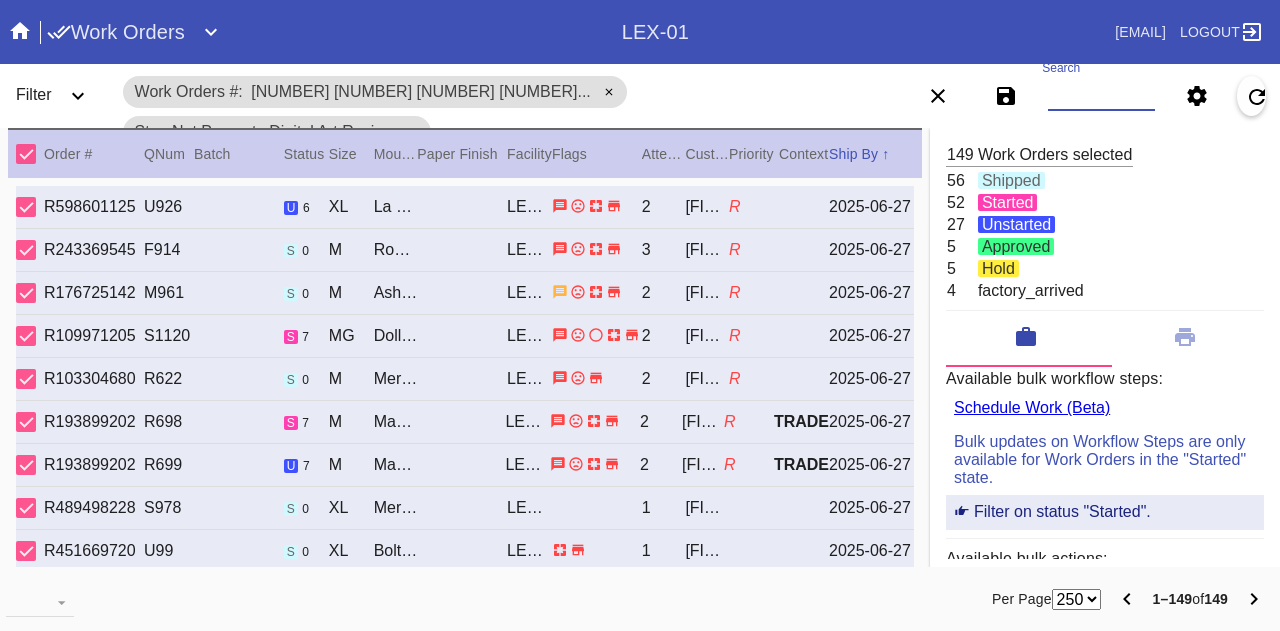 click on "Search" at bounding box center [1101, 96] 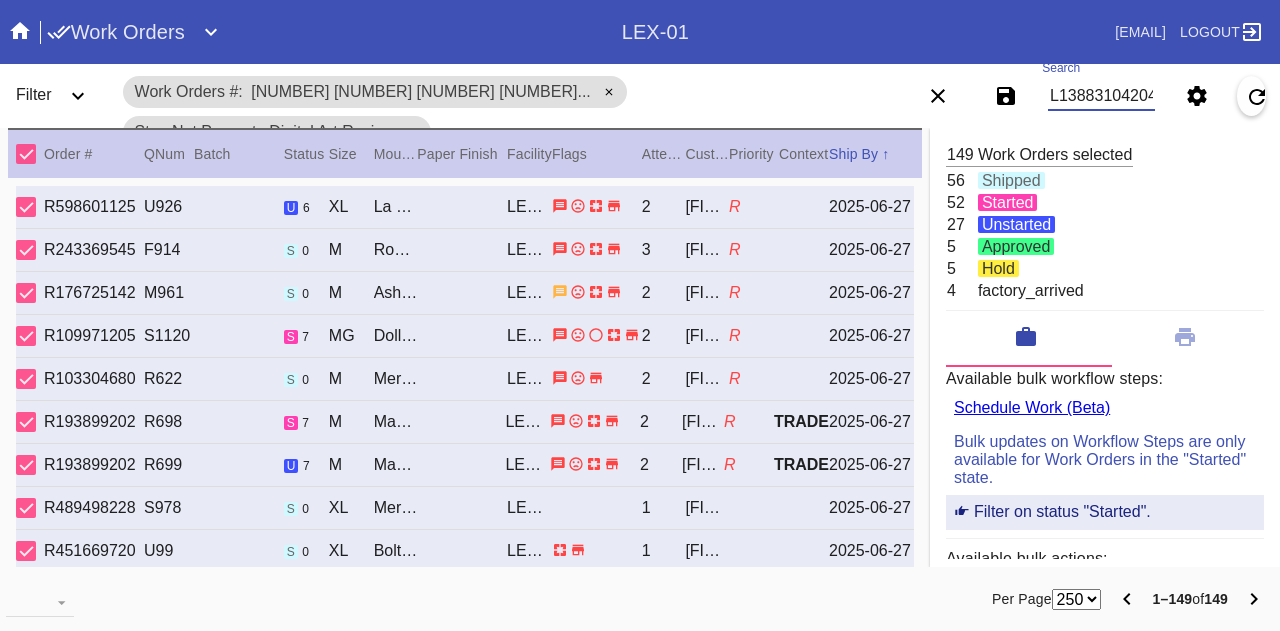 scroll, scrollTop: 0, scrollLeft: 16243, axis: horizontal 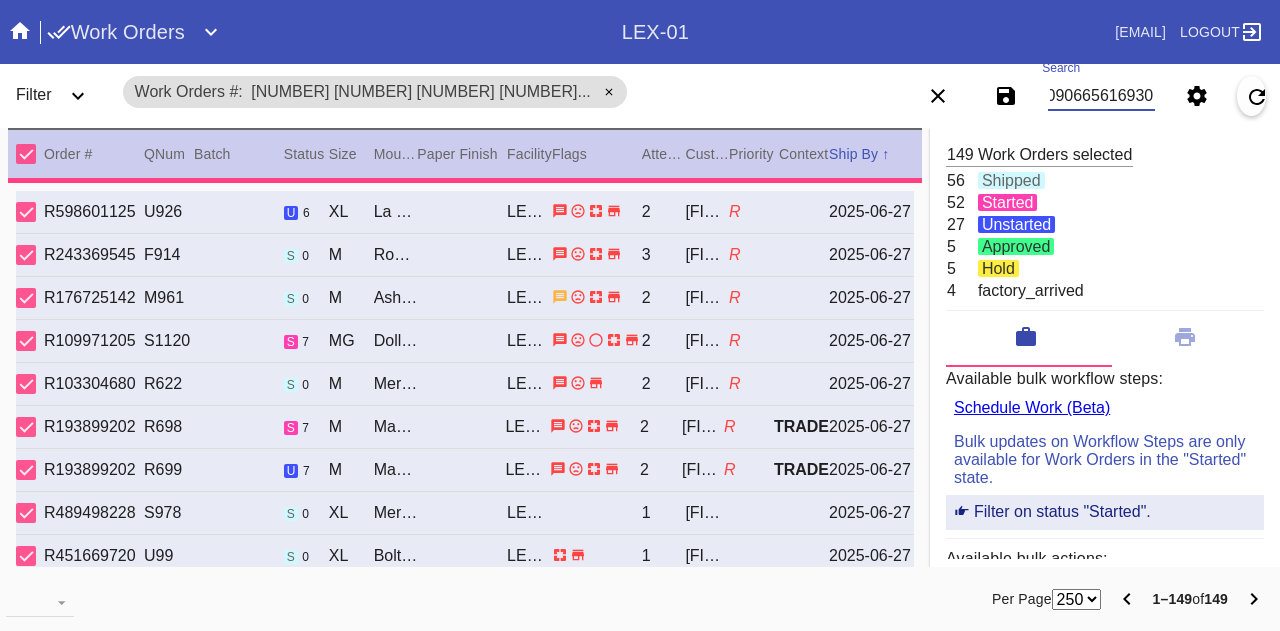 type on "W478329210803049 W592536409424329 W500412564375078 W682553356384479 W921191234750176 W665445769614599 W832011490835944 W792027719849939 W379648020242099 W365455514638438 W622719054937819 W561069524336723 W434313969070023 W728204227872768 W512991185043505 W871144978098823 W384542228247683 W931979797564017 W770731733795779 W317080029367026 W564161741284138 W856441699423830 W664758799775275 W643394501048192 W817214598739755 W824766229441173 W543974400418891 W470000735233904 W774146366203960 W219134596996454 W156502136566894 W724067869102494 W599905019535585 W143908727223545 W465542530467500 W186068576852668 W567997048702559 W069244454968598 W241273367880039 W859599337508067 W647045593691066 W159421432148587 W184680638311938 W571636661765717 W928685537933176 W353882590529494 W265942274826202 W154526564378568 W716308470198639 W344460616249991 W271189839469586 W165777942384170 W180318766748287 W456110906258519 W817515964467475 W206697739302576 W183585110213008 W810077662926617 W665152916784415 W272469849801043 W..." 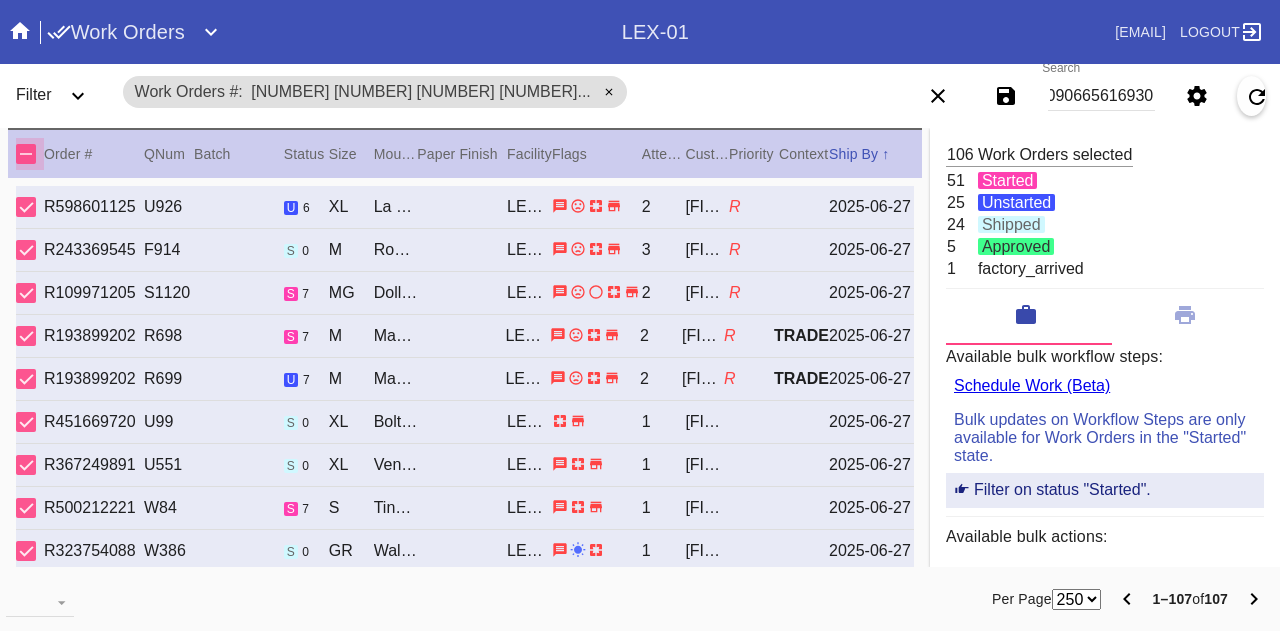 click at bounding box center [26, 154] 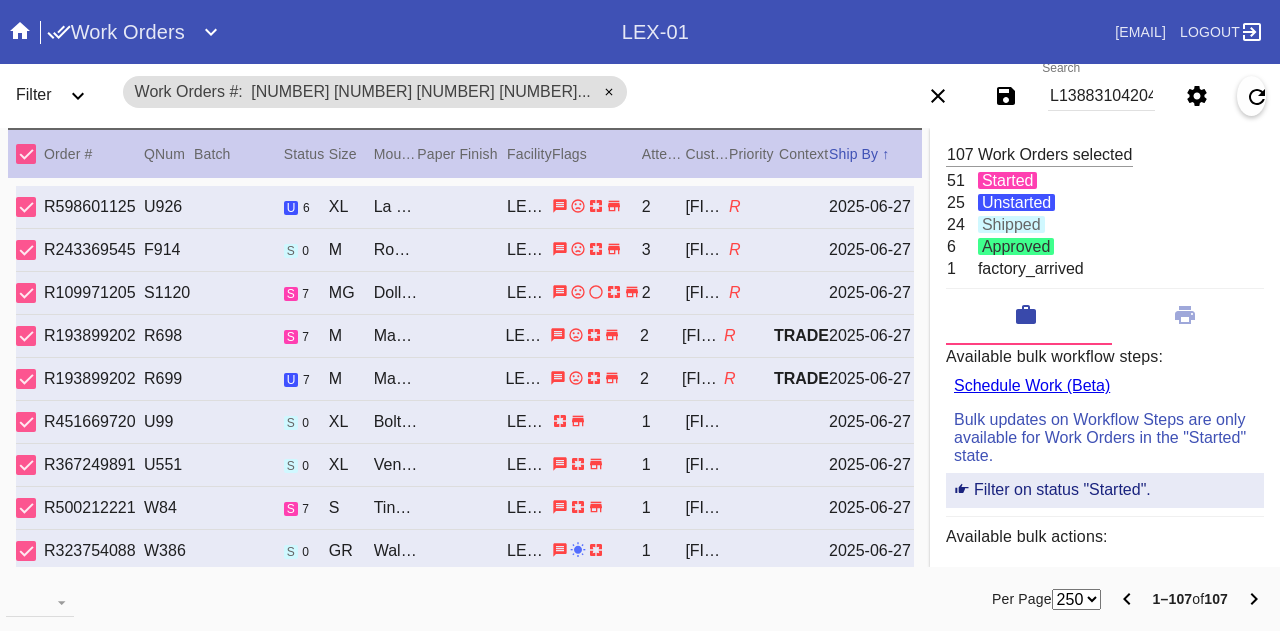 click on "56 100 250" at bounding box center (1076, 599) 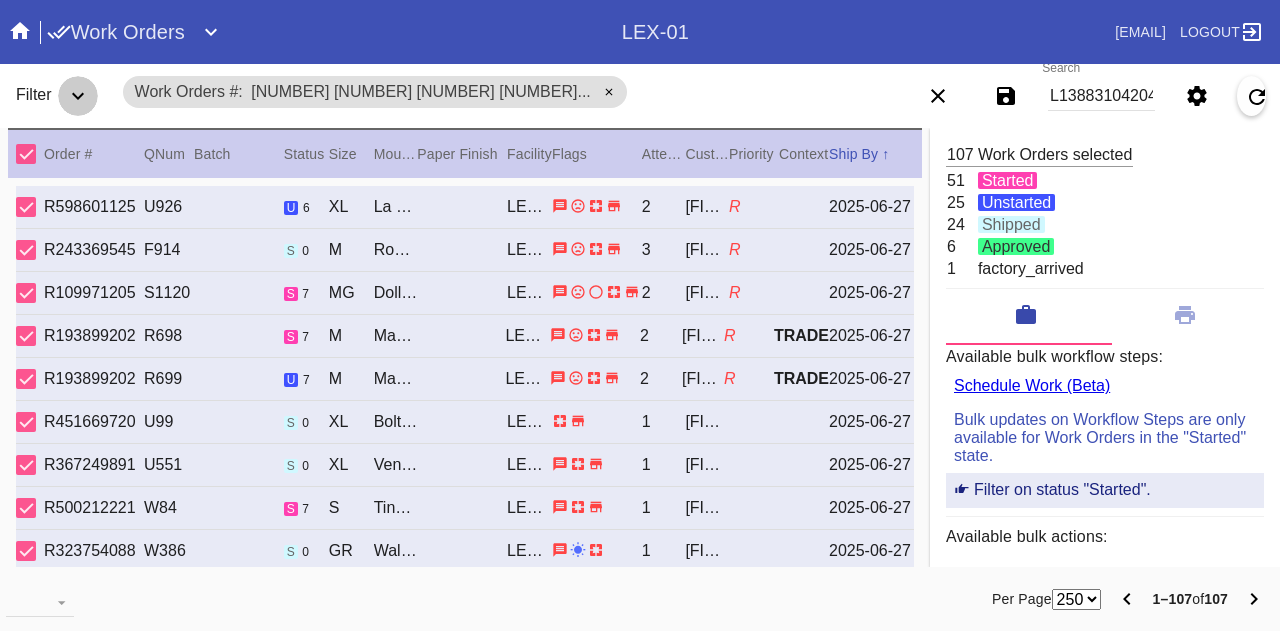 click at bounding box center (78, 96) 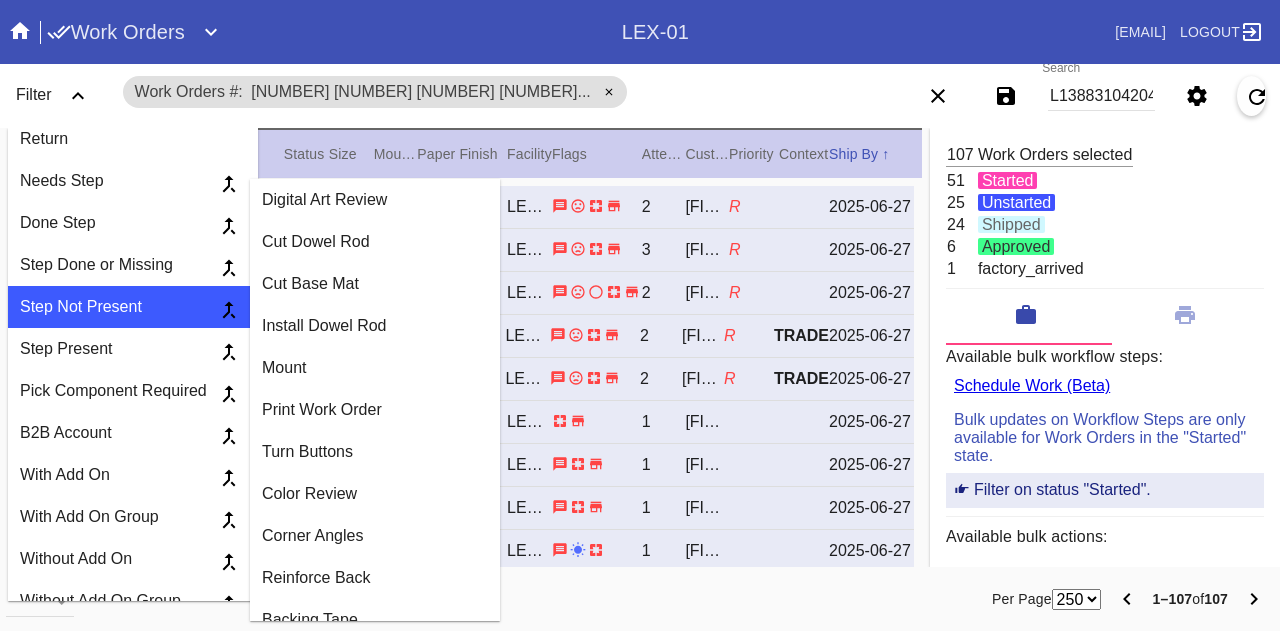scroll, scrollTop: 2193, scrollLeft: 0, axis: vertical 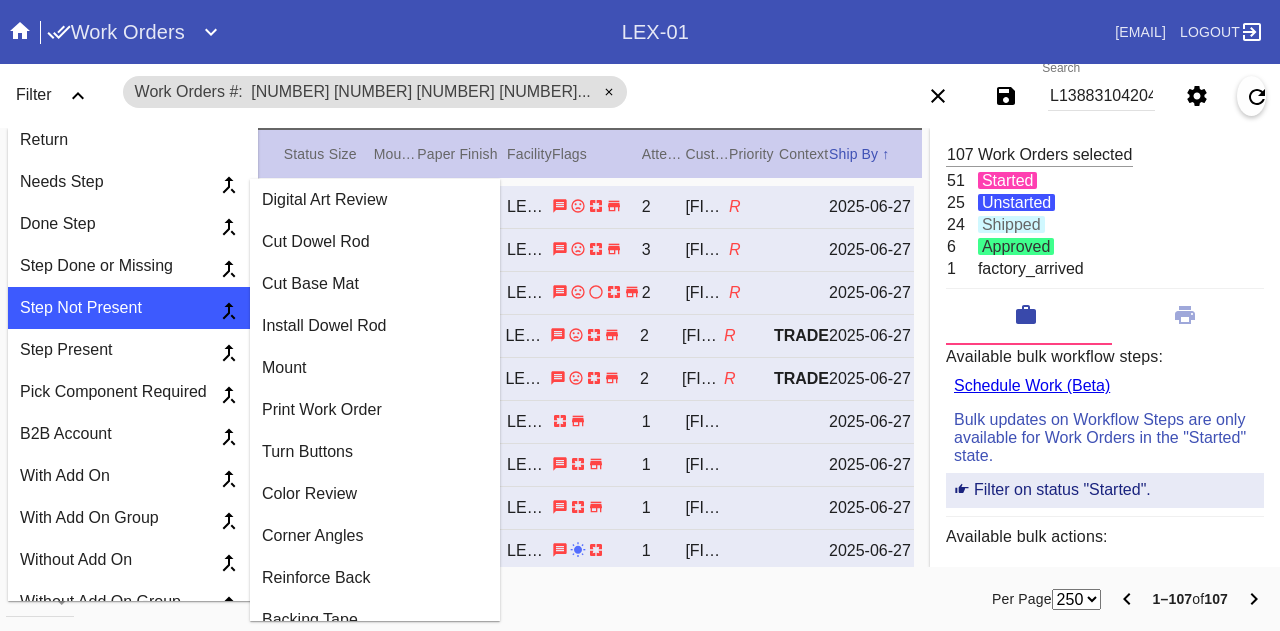 click on "Digital Art Review" at bounding box center [375, 200] 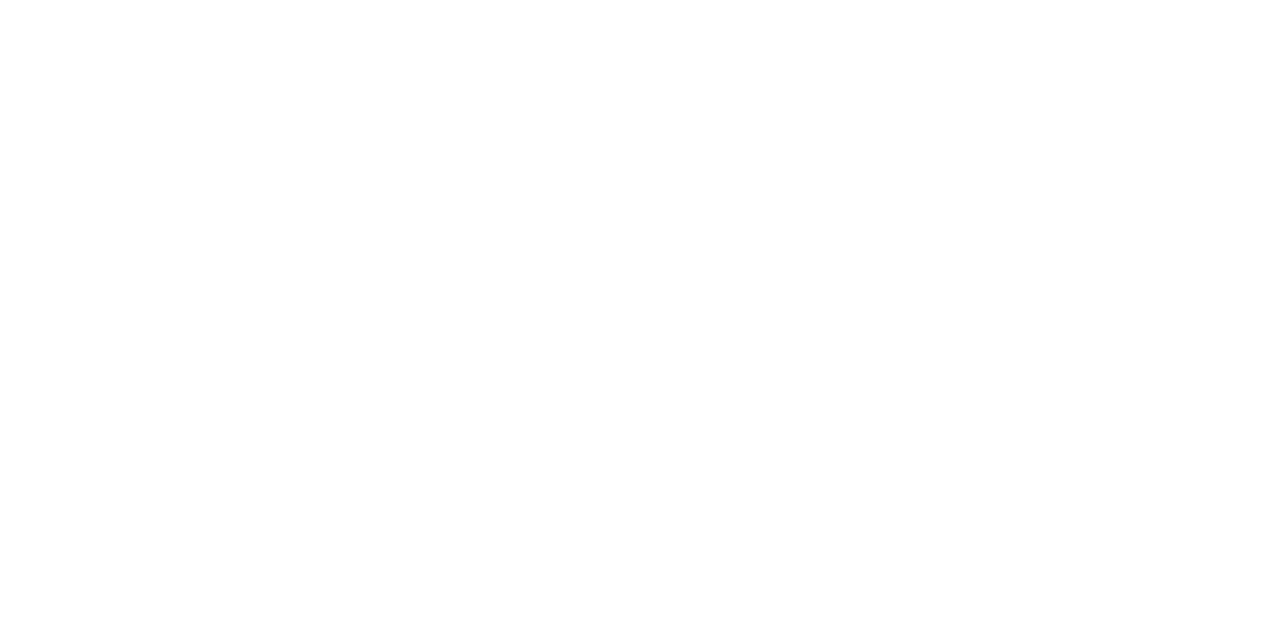 scroll, scrollTop: 0, scrollLeft: 0, axis: both 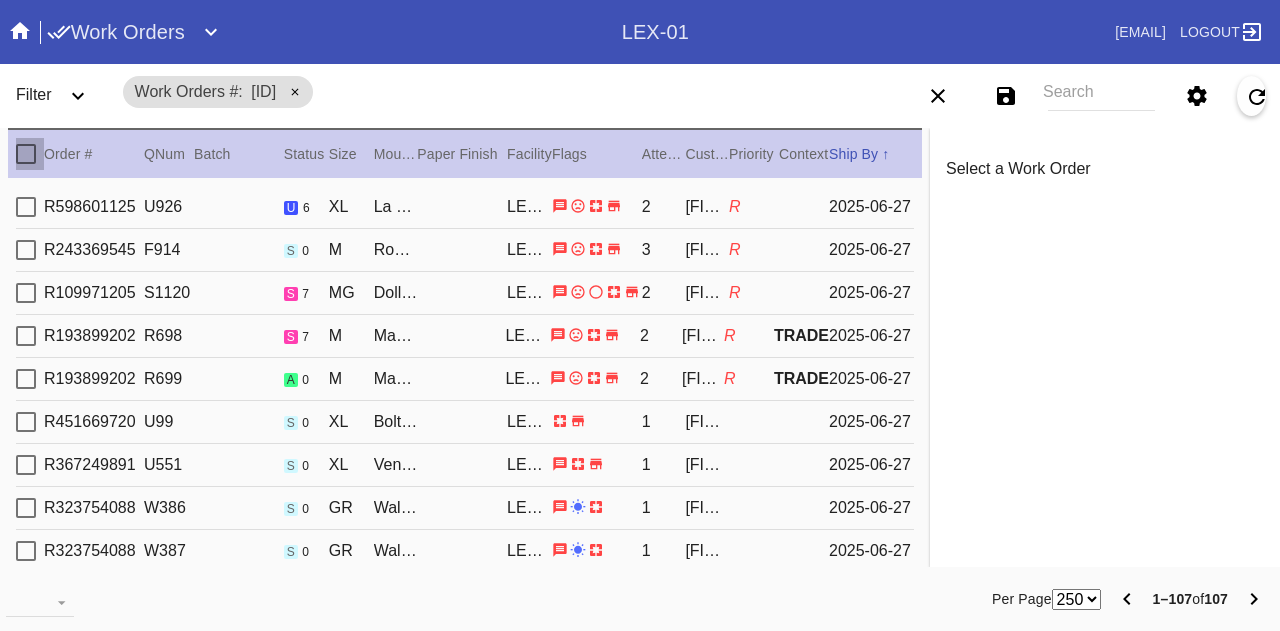 click at bounding box center (26, 154) 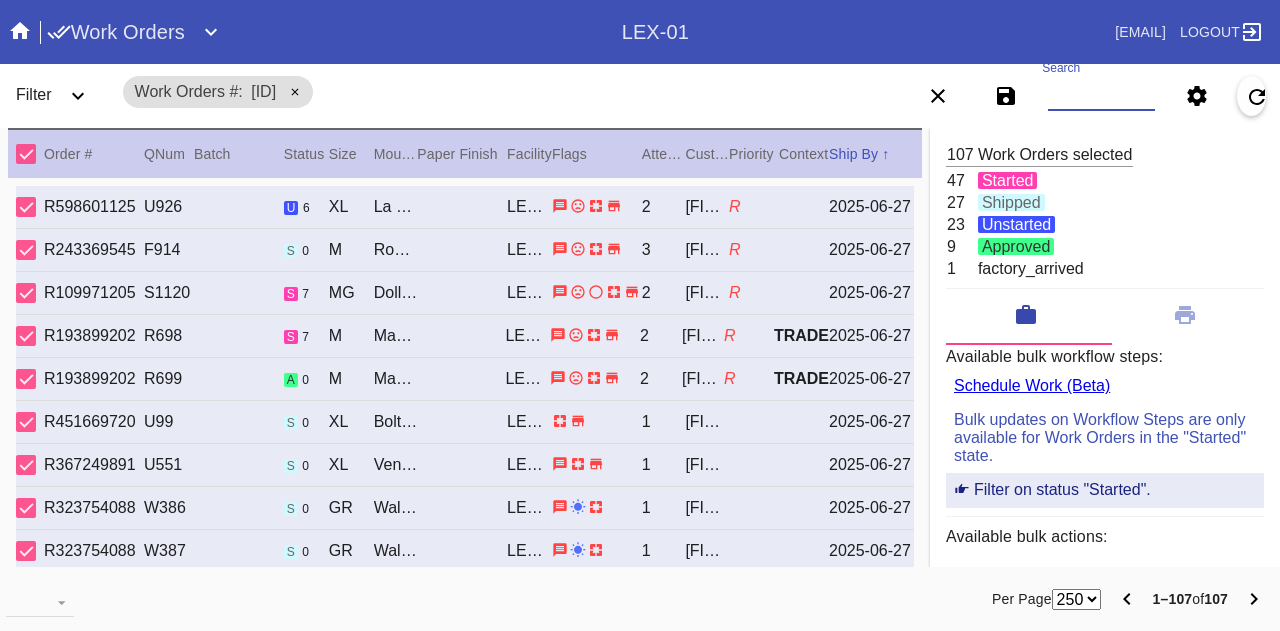 click on "Search" at bounding box center (1101, 96) 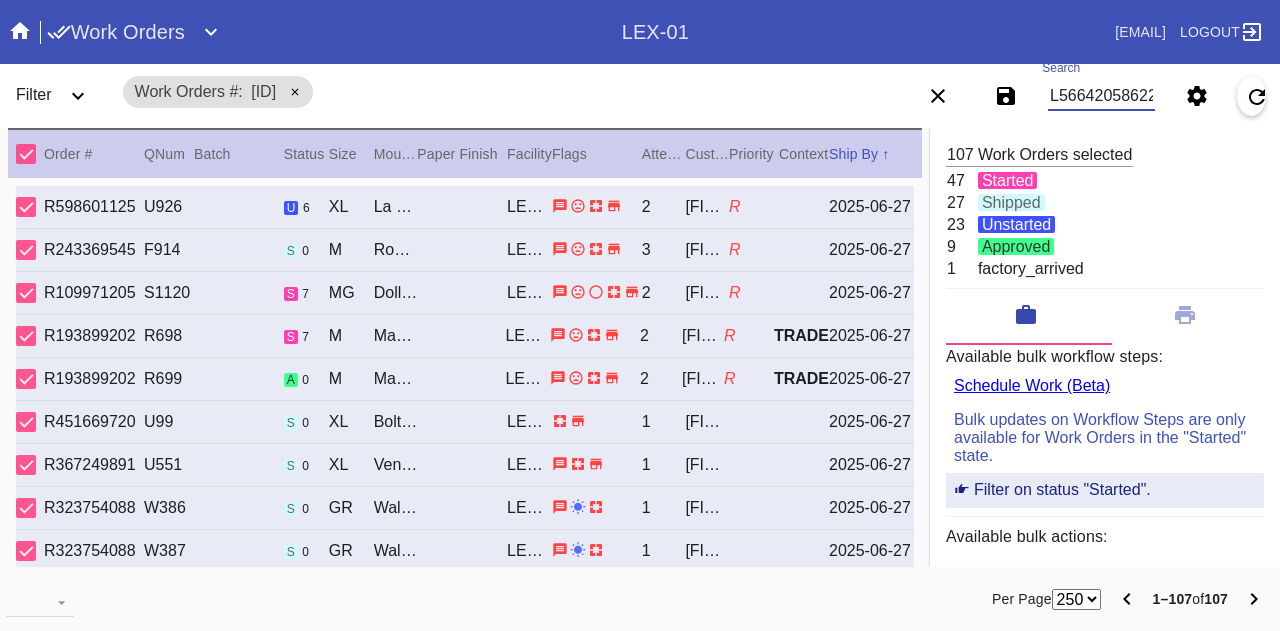 scroll, scrollTop: 0, scrollLeft: 16243, axis: horizontal 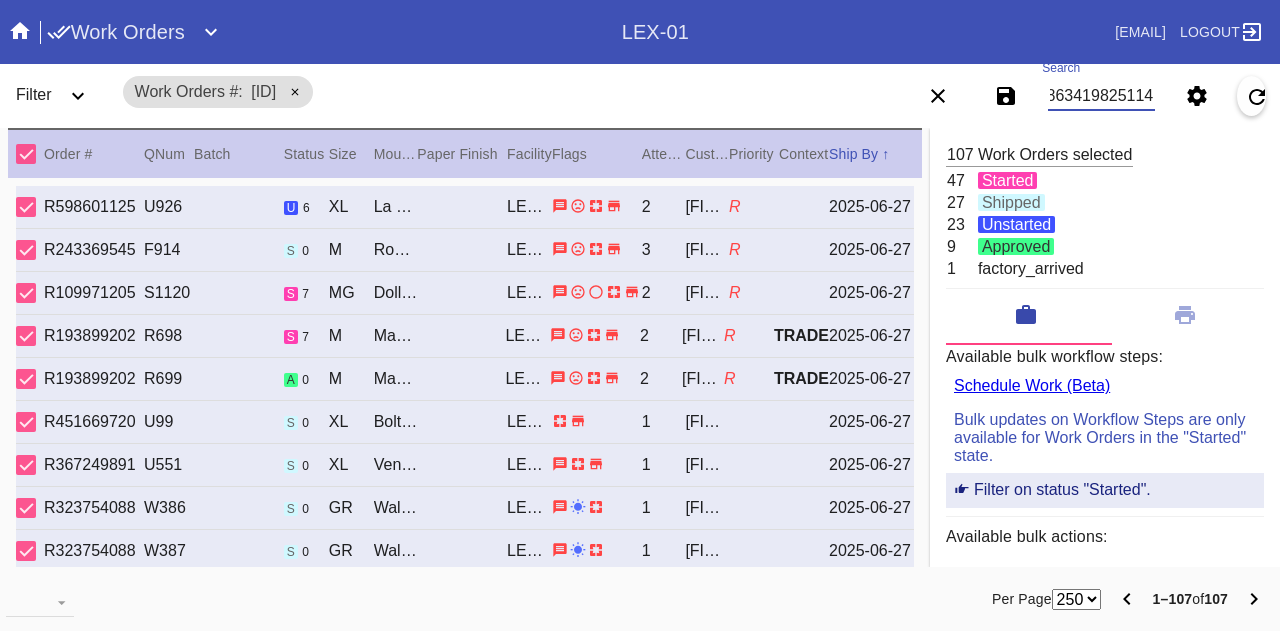 type on "W478329210803049 W592536409424329 W500412564375078 W682553356384479 W921191234750176 W665445769614599 W832011490835944 W792027719849939 W379648020242099 W365455514638438 W622719054937819 W561069524336723 W434313969070023 W728204227872768 W512991185043505 W871144978098823 W384542228247683 W931979797564017 W770731733795779 W317080029367026 W564161741284138 W856441699423830 W664758799775275 W643394501048192 W817214598739755 W824766229441173 W543974400418891 W470000735233904 W774146366203960 W219134596996454 W156502136566894 W724067869102494 W599905019535585 W143908727223545 W465542530467500 W186068576852668 W567997048702559 W069244454968598 W241273367880039 W859599337508067 W647045593691066 W159421432148587 W184680638311938 W571636661765717 W928685537933176 W353882590529494 W265942274826202 W154526564378568 W716308470198639 W344460616249991 W271189839469586 W165777942384170 W180318766748287 W456110906258519 W817515964467475 W206697739302576 W183585110213008 W810077662926617 W665152916784415 W272469849801043 W..." 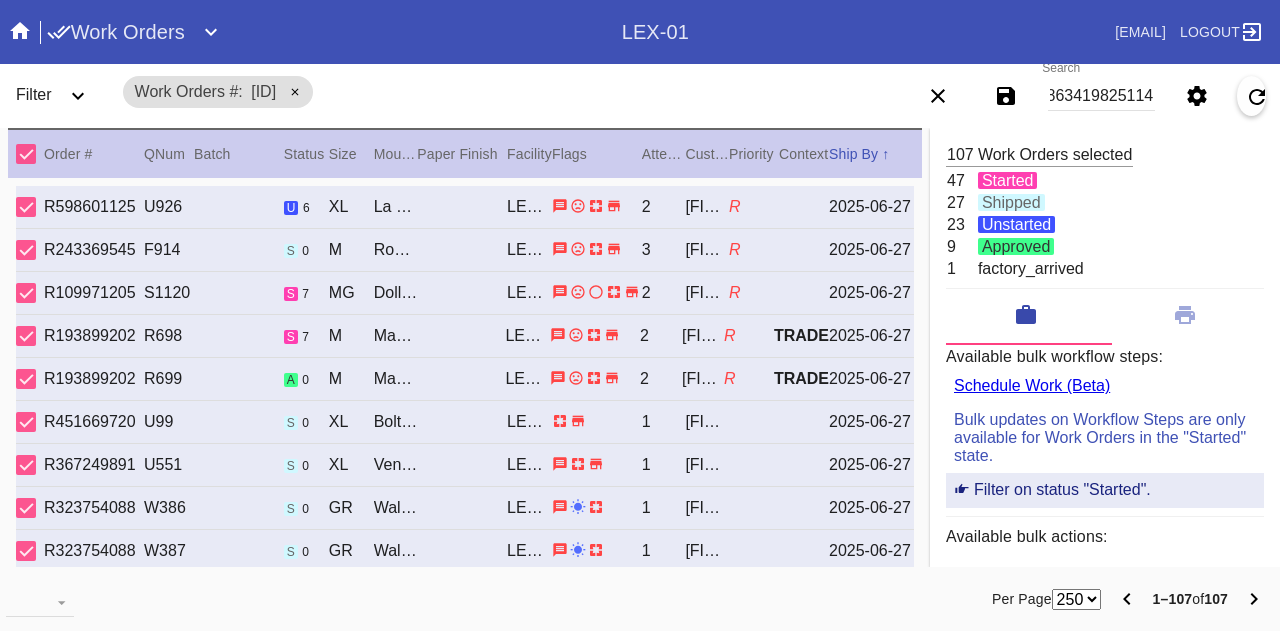 scroll, scrollTop: 0, scrollLeft: 0, axis: both 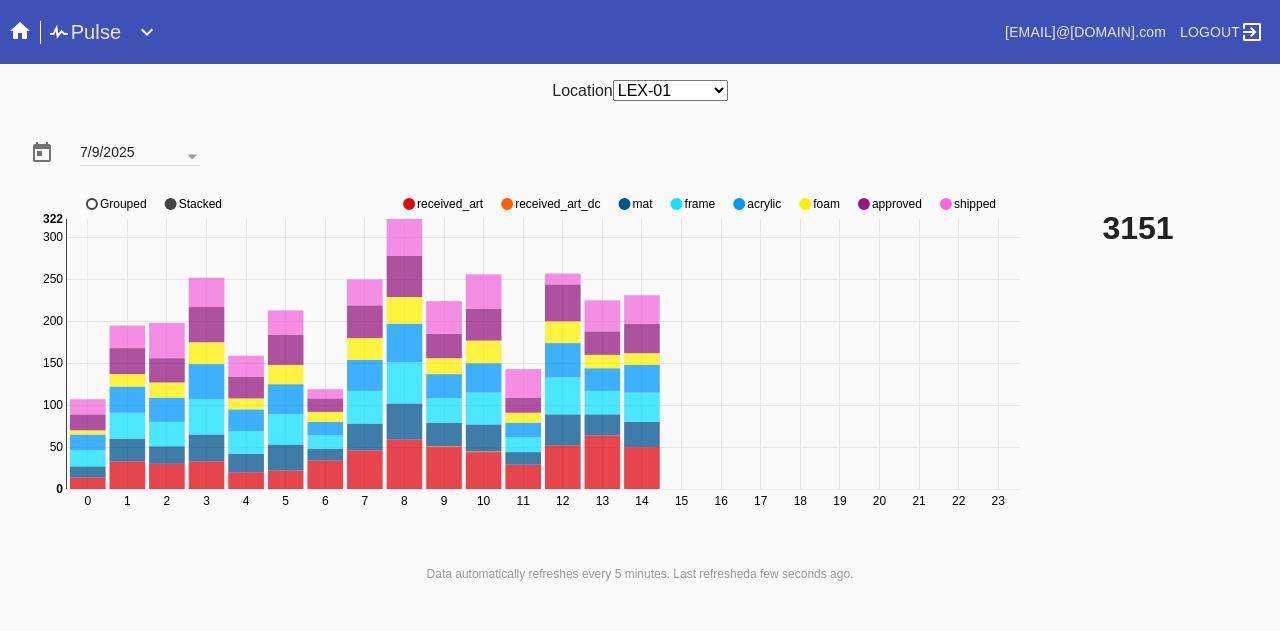 click at bounding box center (409, 204) 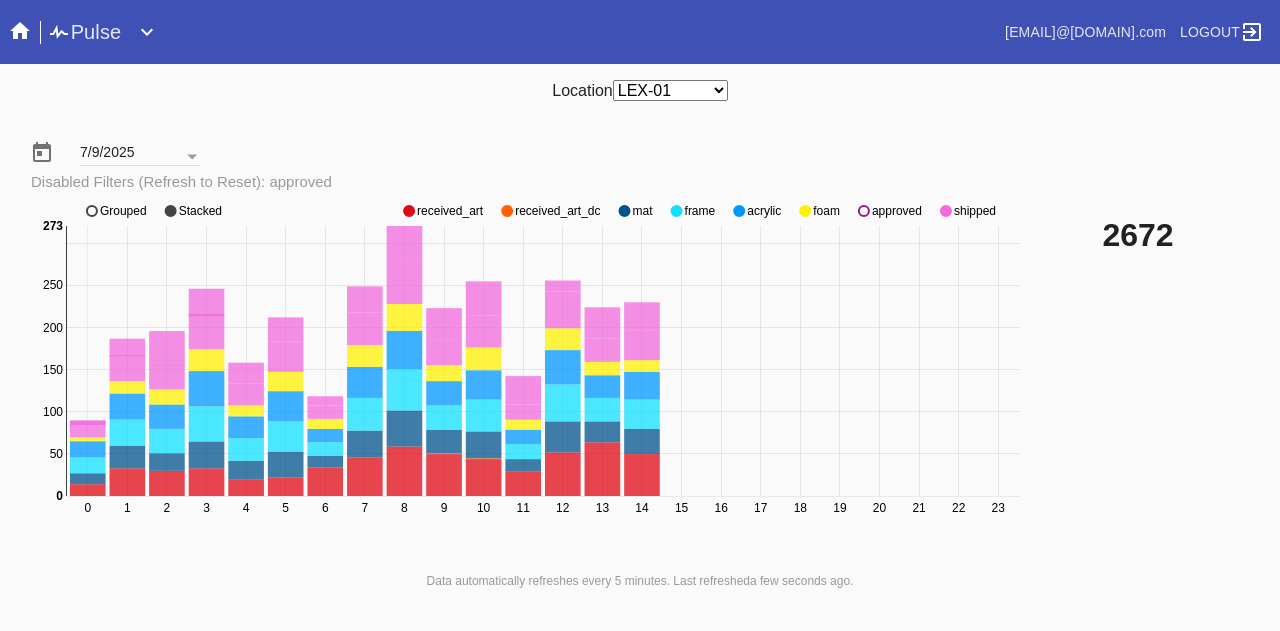 click on "0 1 2 3 4 5 6 7 8 9 10 11 12 13 14 15 16 17 18 19 20 21 22 23 0 50 100 150 200 250 300 0 273 received_art received_art_dc mat frame acrylic foam approved shipped Grouped Stacked" at bounding box center (528, 371) 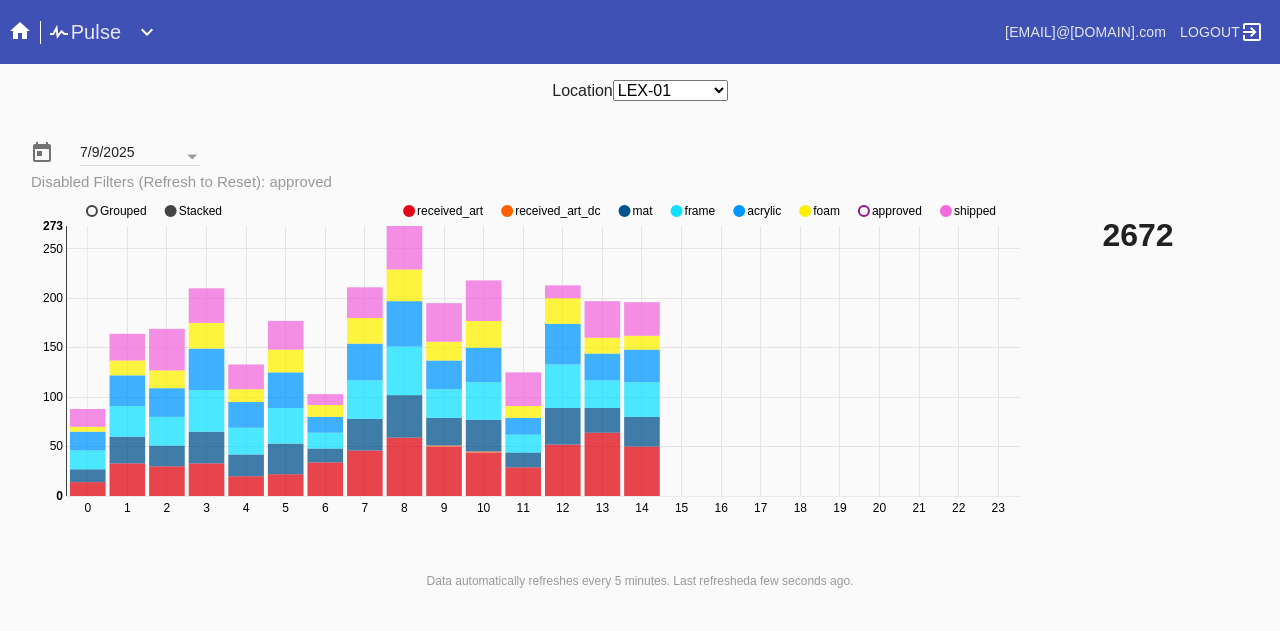 click at bounding box center [409, 211] 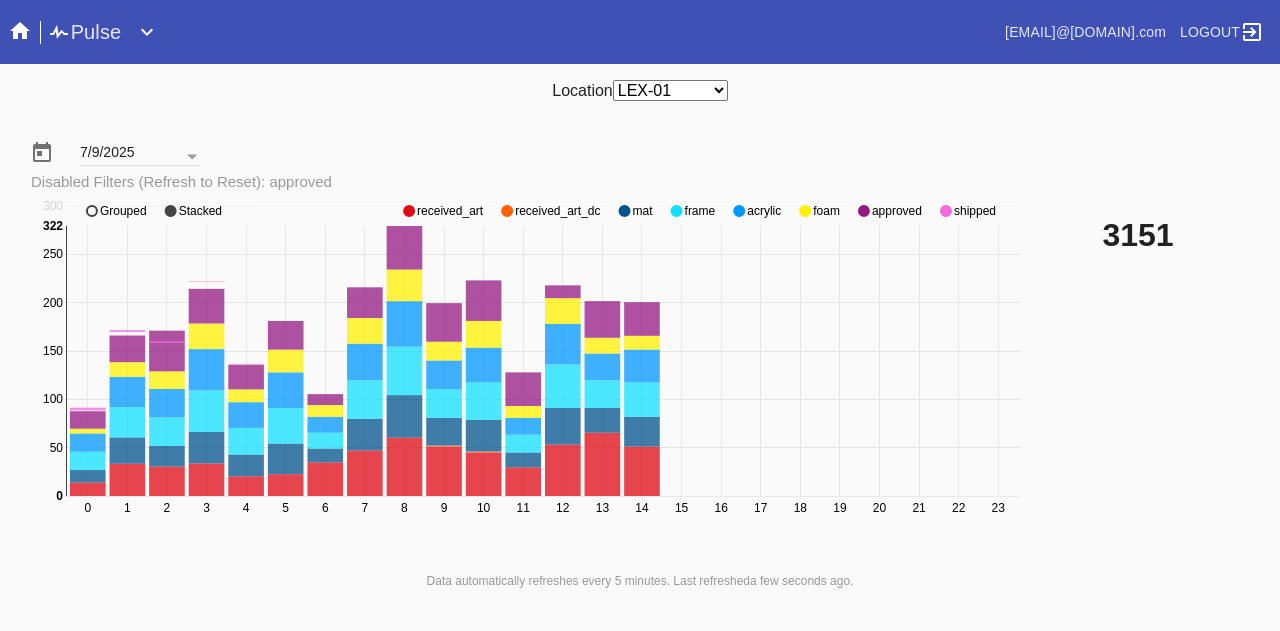 click at bounding box center (409, 211) 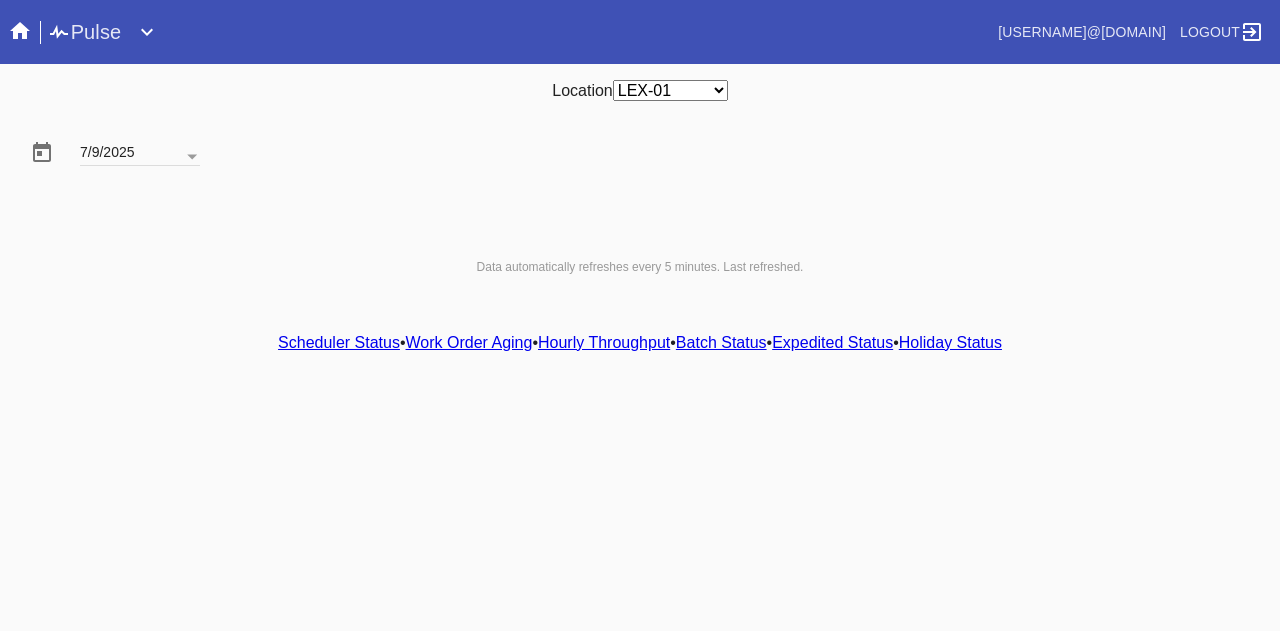 scroll, scrollTop: 0, scrollLeft: 0, axis: both 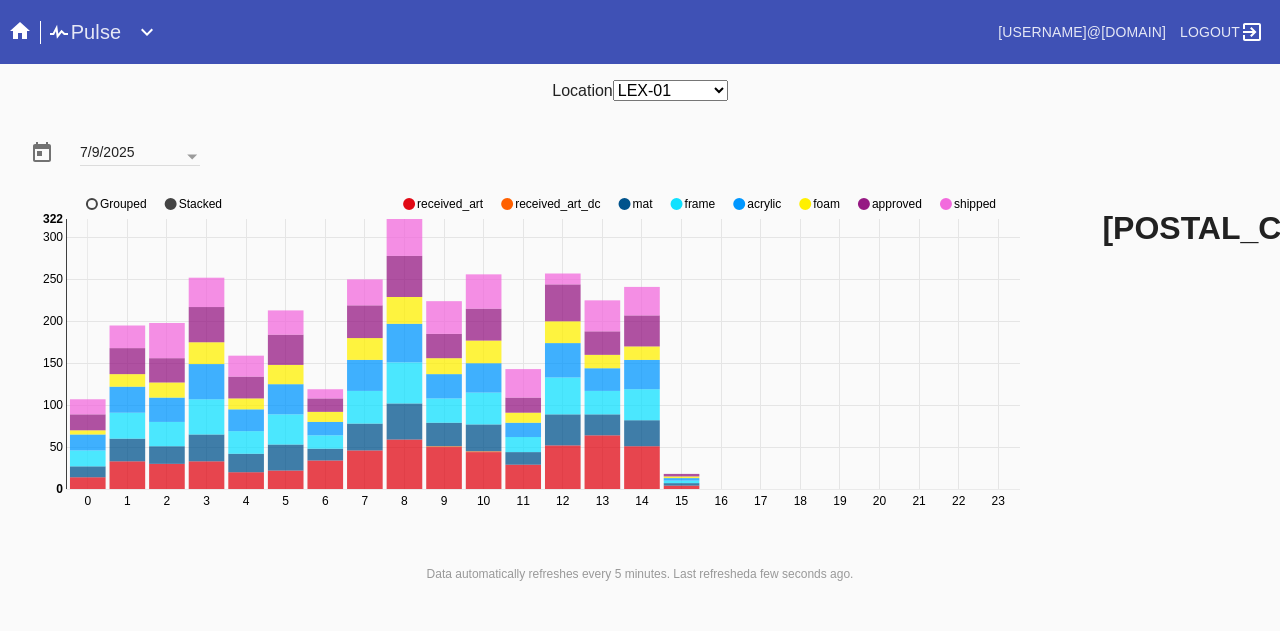 click at bounding box center [409, 204] 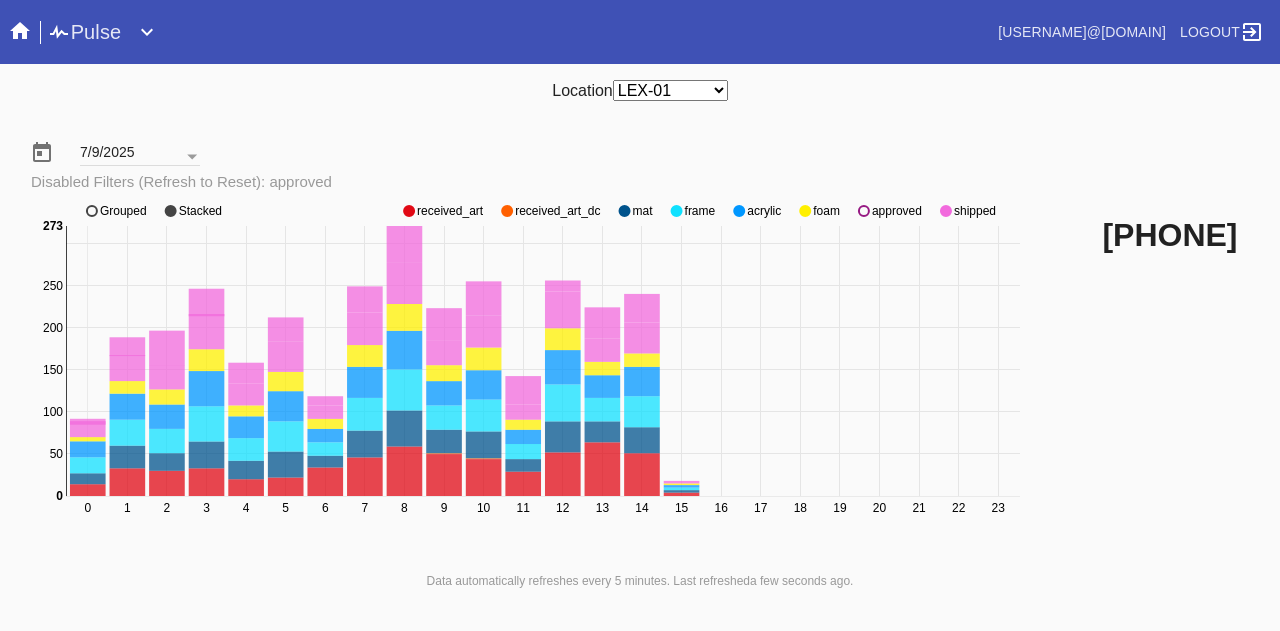 click at bounding box center (409, 211) 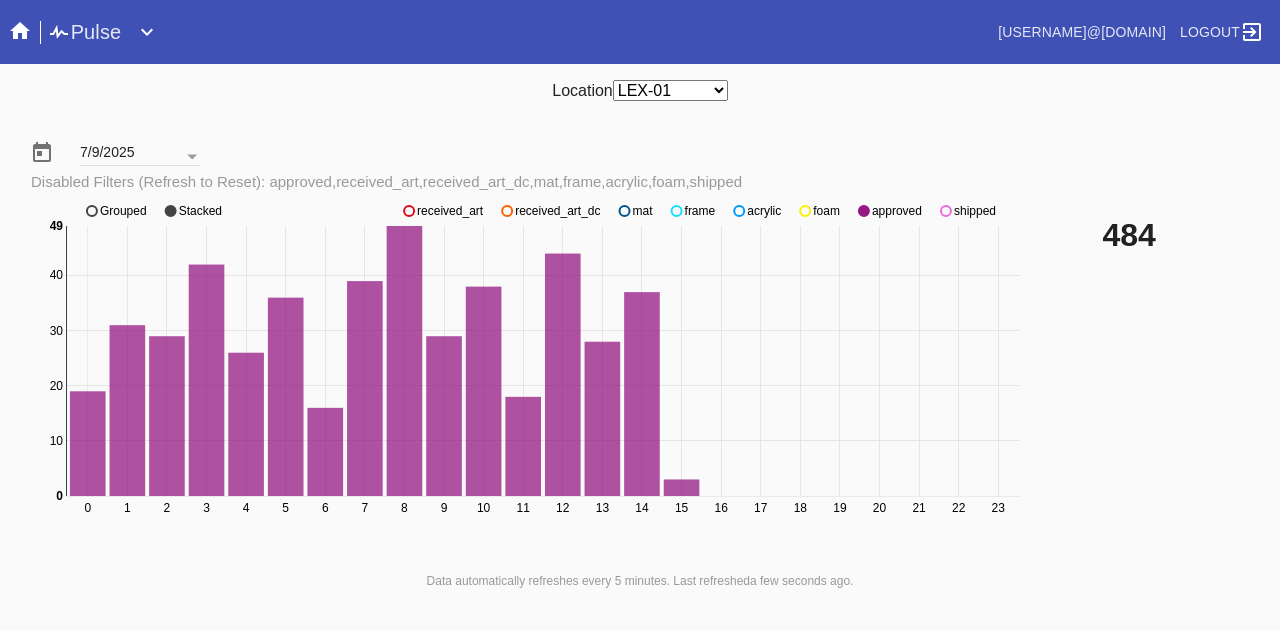 click at bounding box center (409, 211) 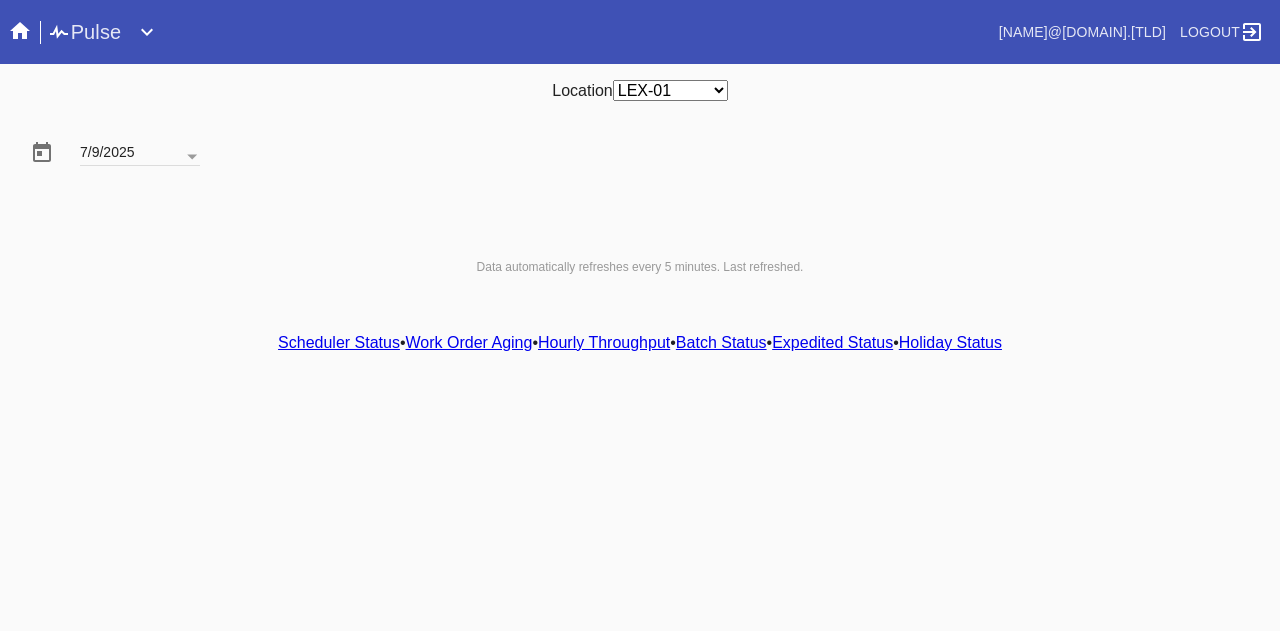scroll, scrollTop: 0, scrollLeft: 0, axis: both 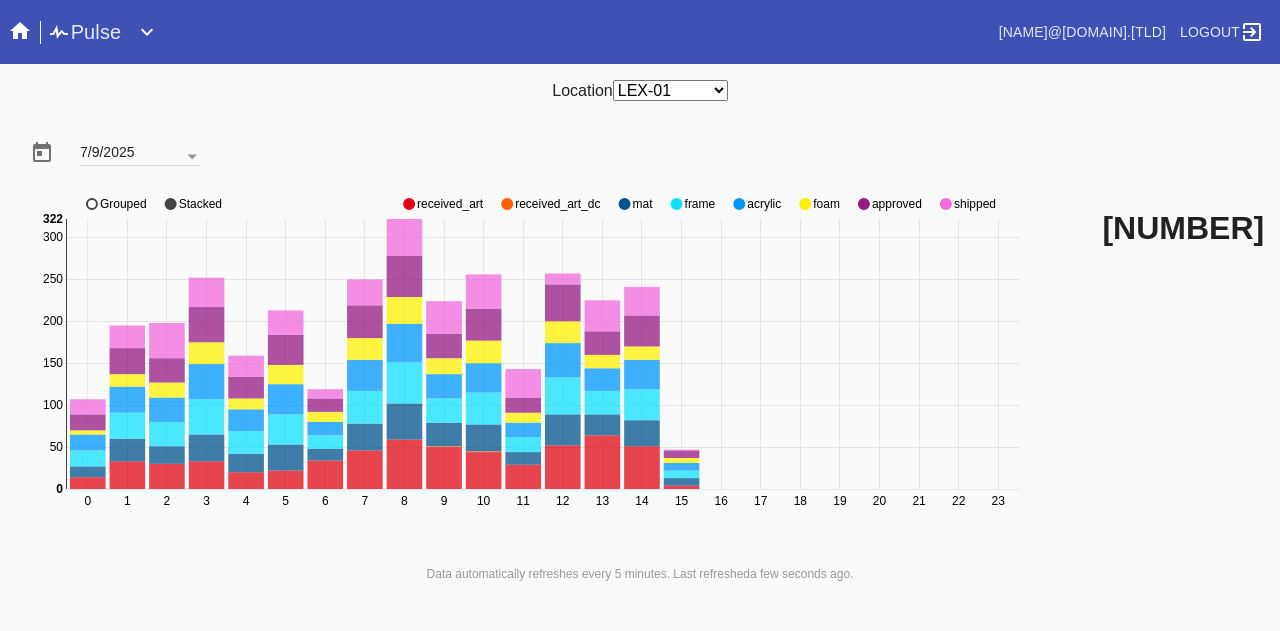 click at bounding box center [409, 204] 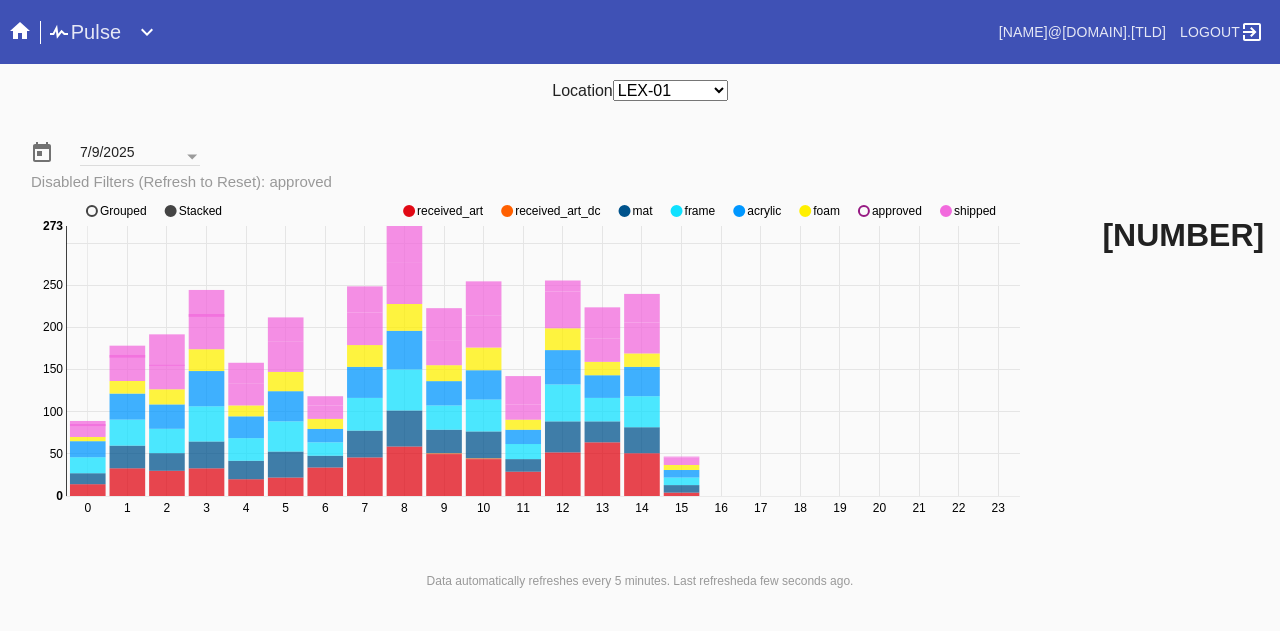 click on "0 1 2 3 4 5 6 7 8 9 10 11 12 13 14 15 16 17 18 19 20 21 22 23 0 50 100 150 200 250 300 0 273 received_art received_art_dc mat frame acrylic foam approved shipped Grouped Stacked" at bounding box center [528, 371] 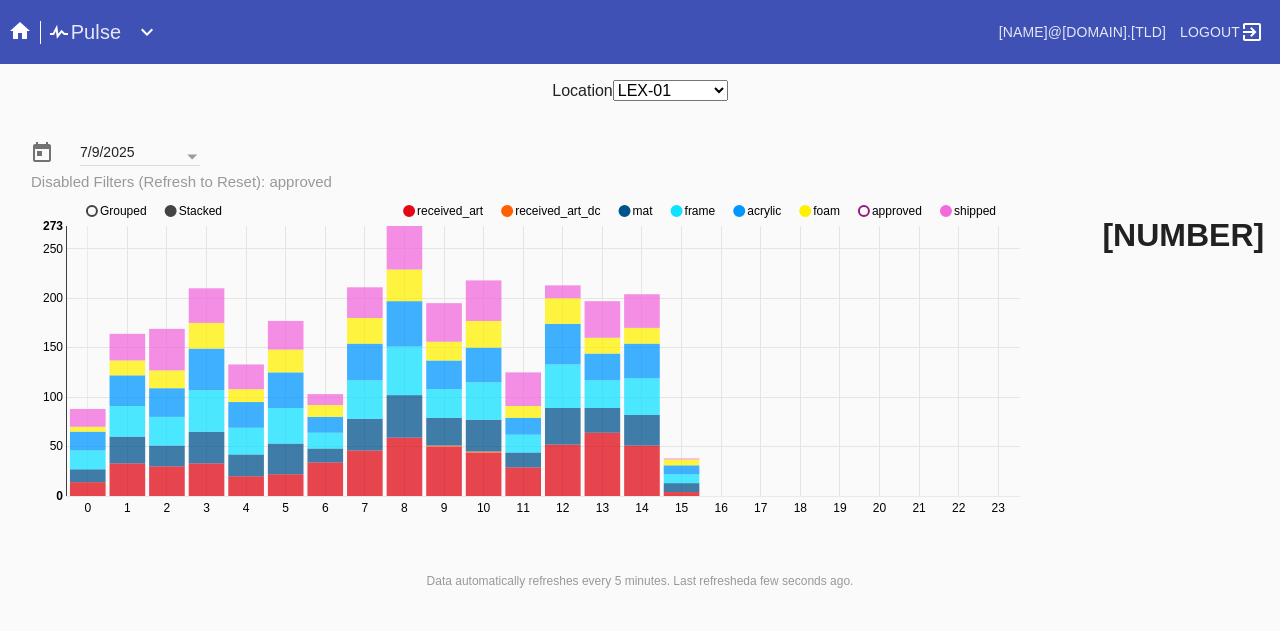 click at bounding box center [409, 211] 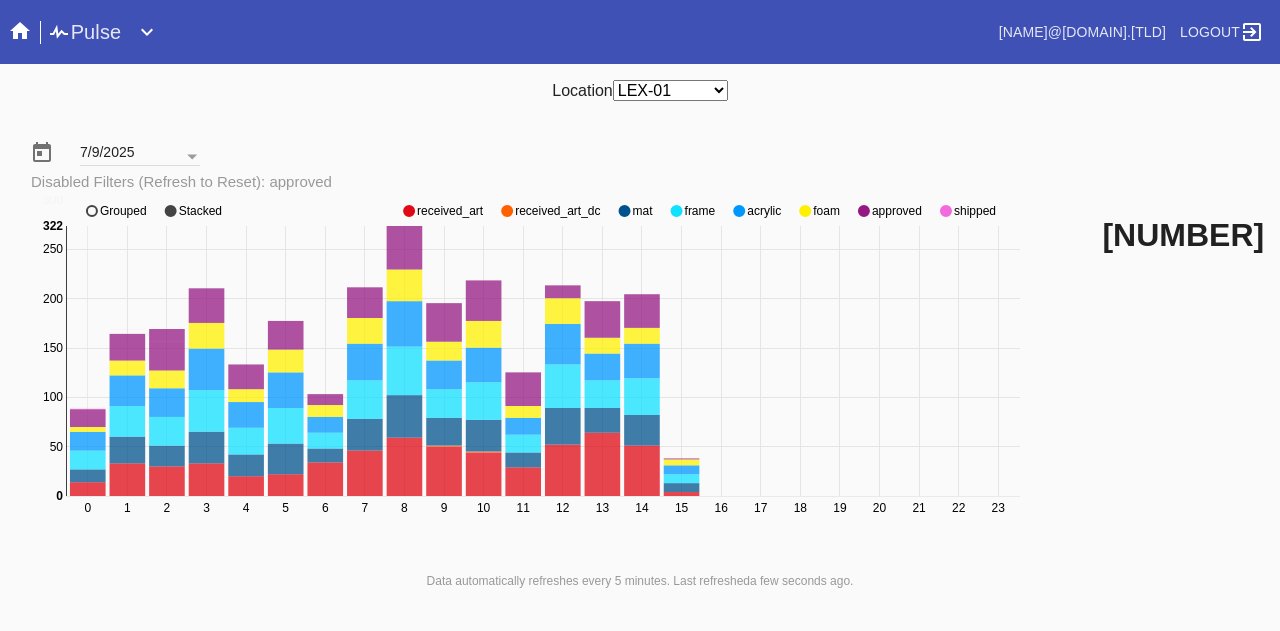 click at bounding box center (409, 211) 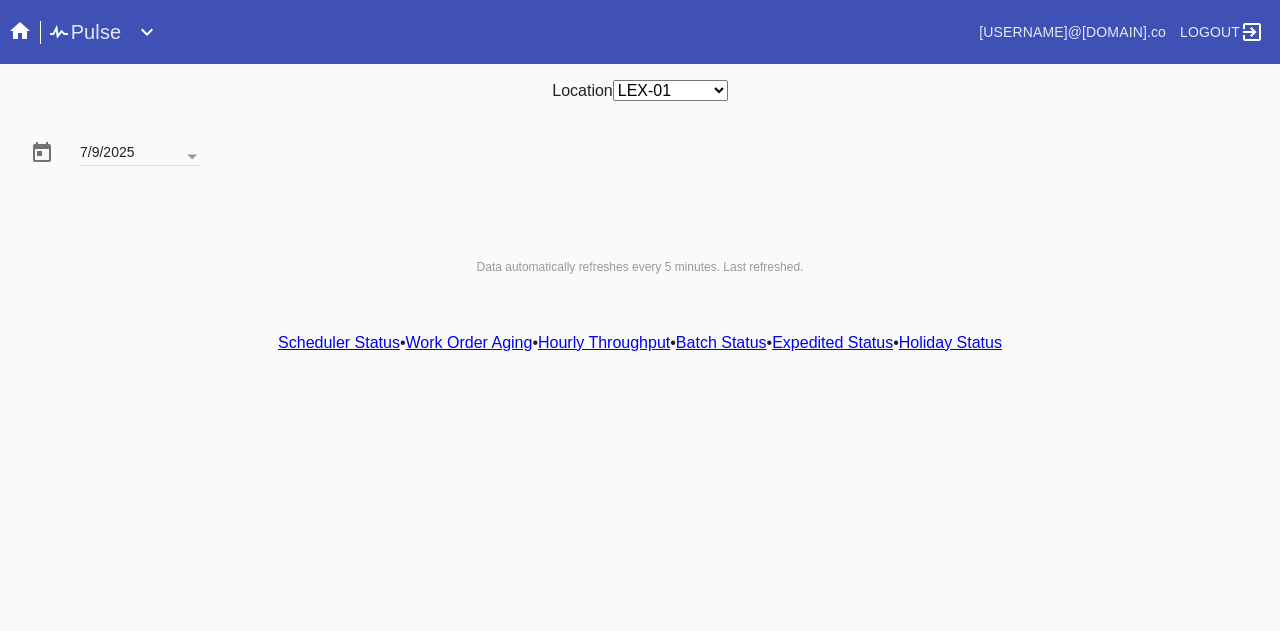 scroll, scrollTop: 0, scrollLeft: 0, axis: both 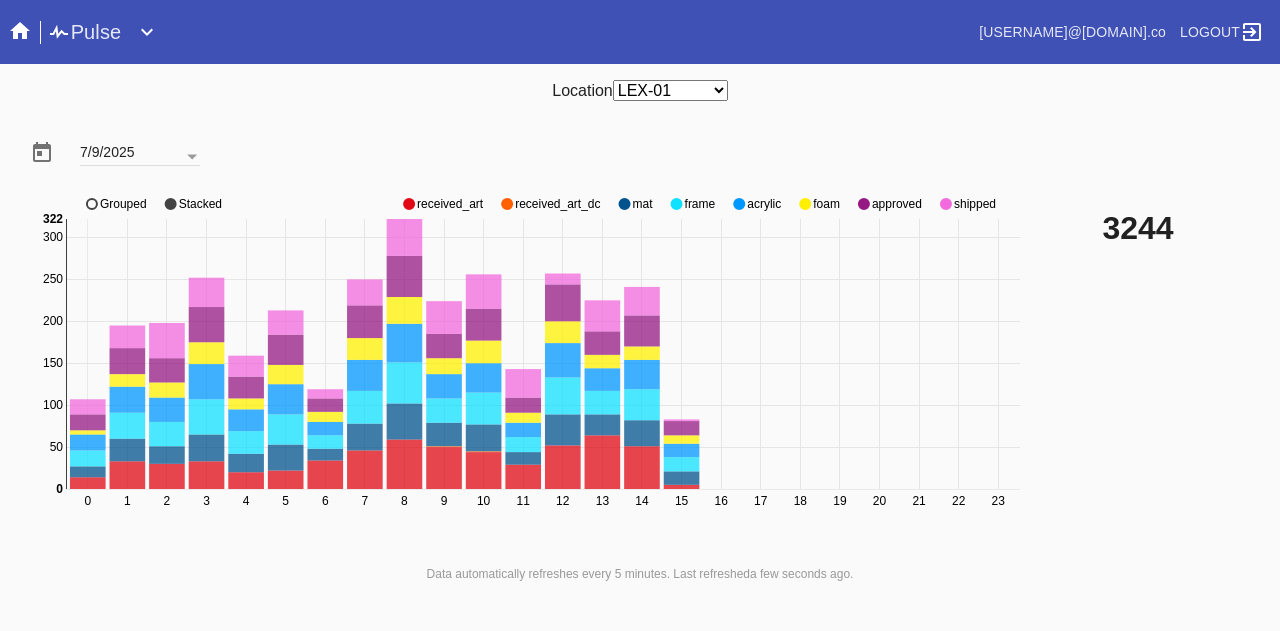 click at bounding box center [409, 204] 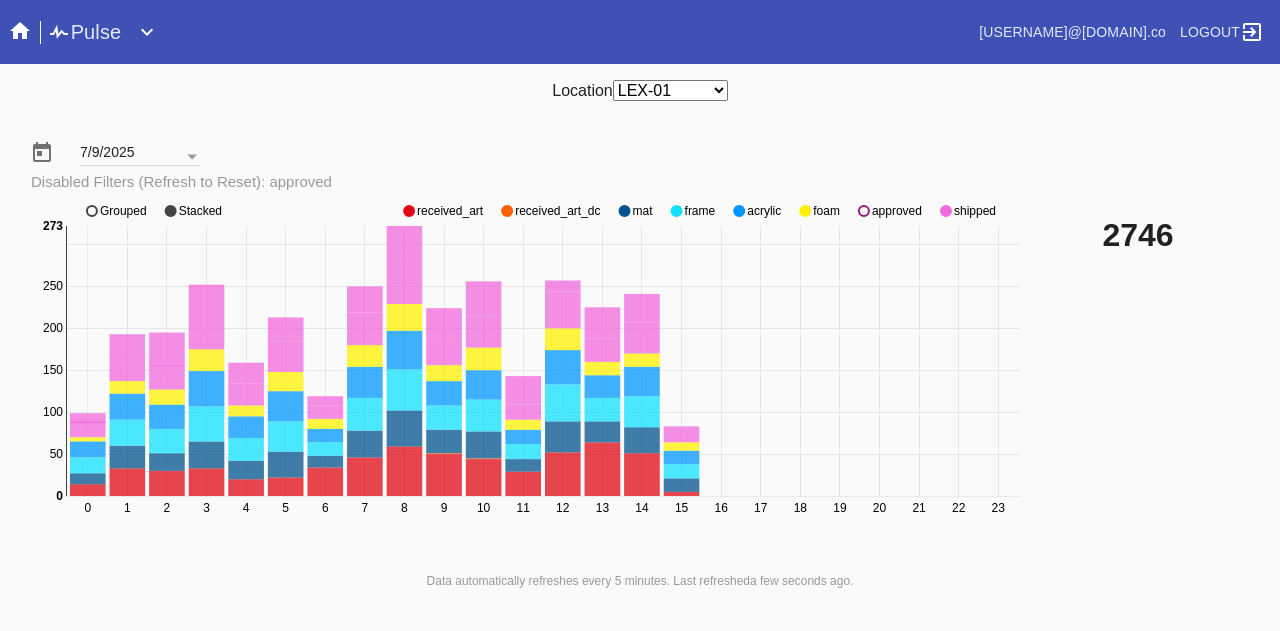 click at bounding box center [409, 211] 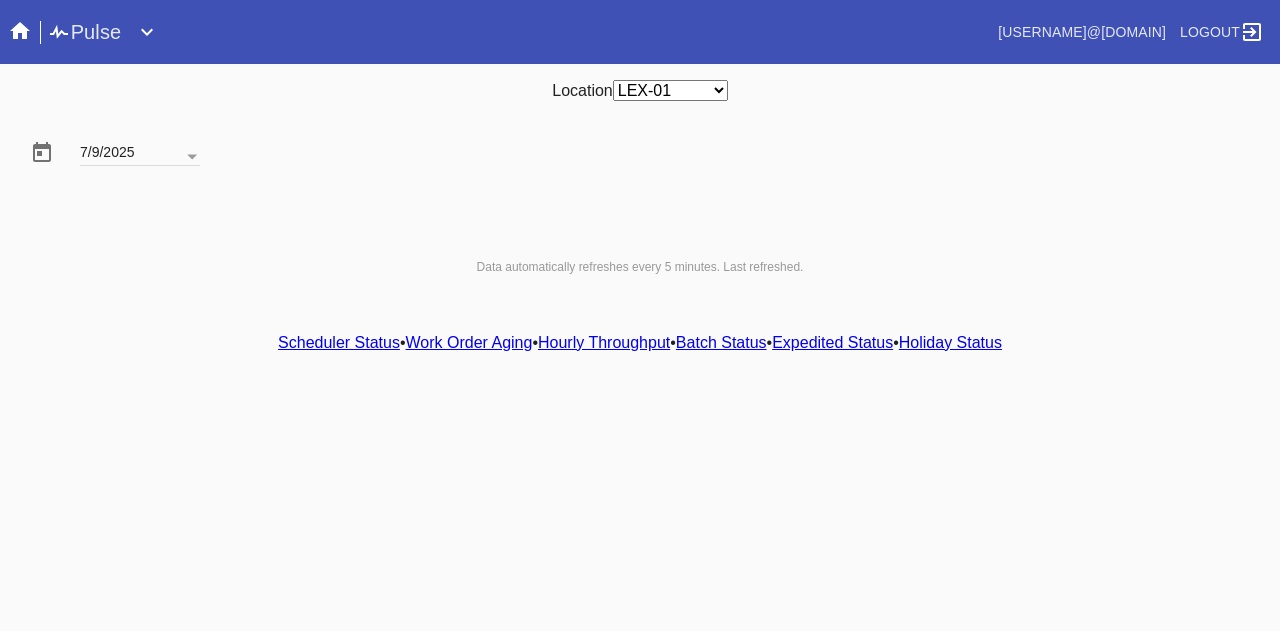 scroll, scrollTop: 0, scrollLeft: 0, axis: both 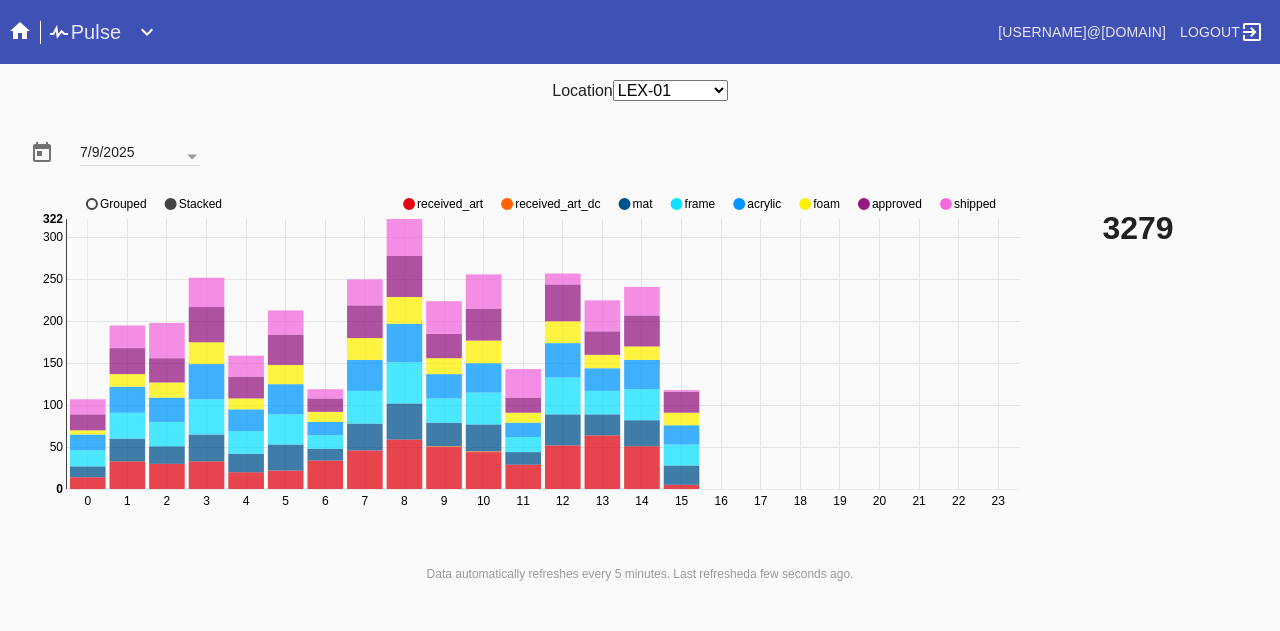 click at bounding box center (409, 204) 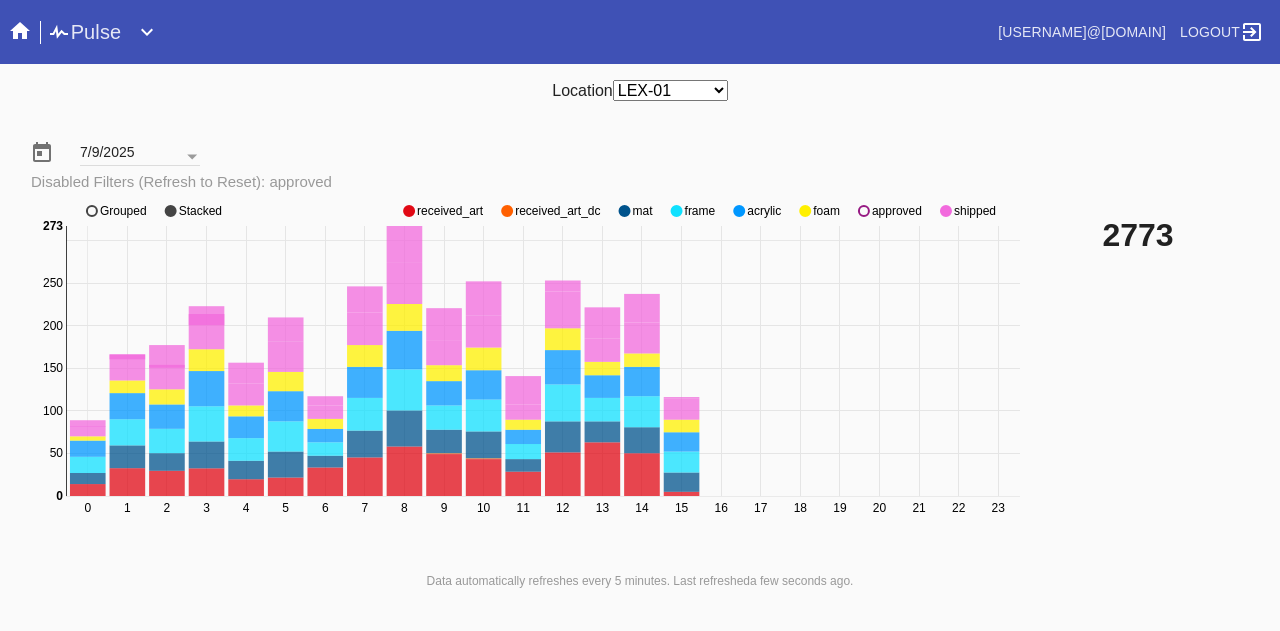 click at bounding box center (409, 211) 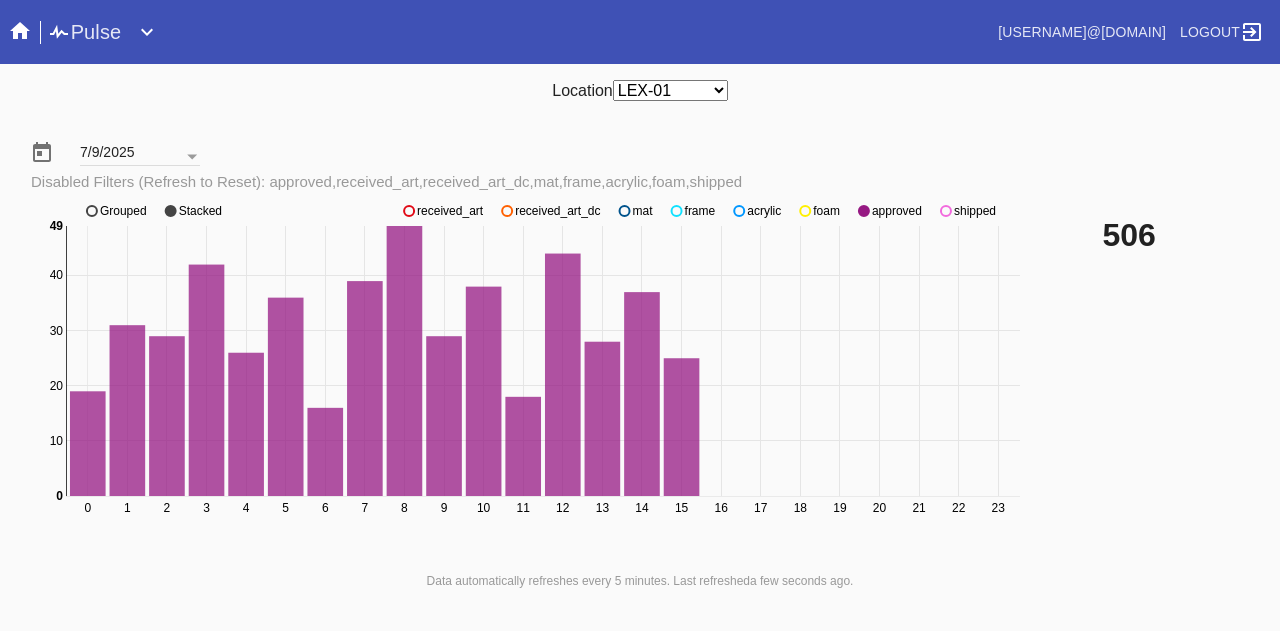 click at bounding box center (409, 211) 